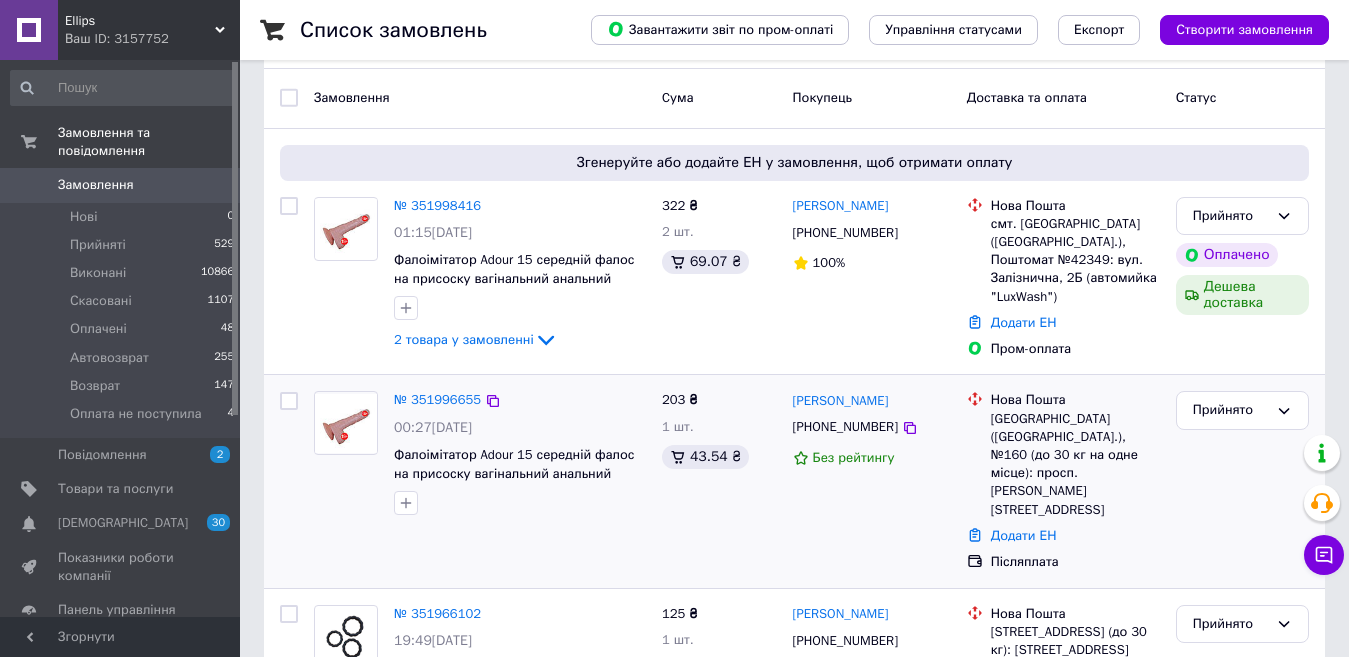 scroll, scrollTop: 100, scrollLeft: 0, axis: vertical 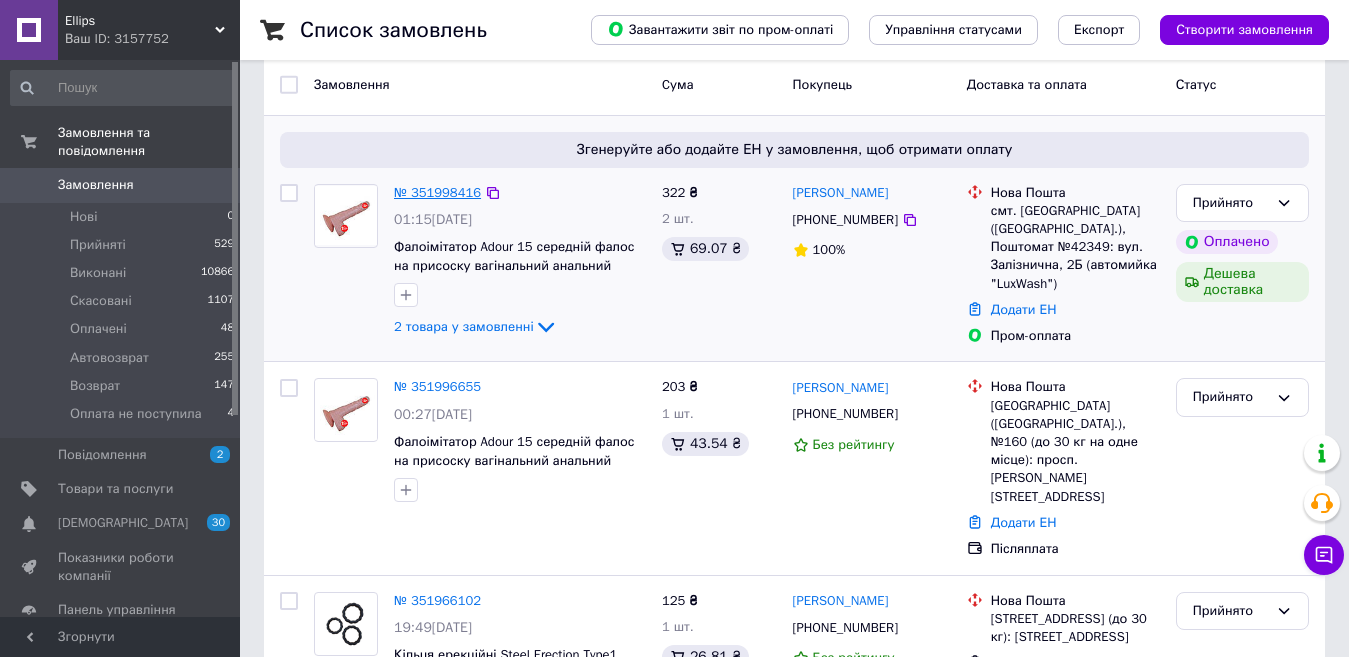 click on "№ 351998416" at bounding box center (437, 192) 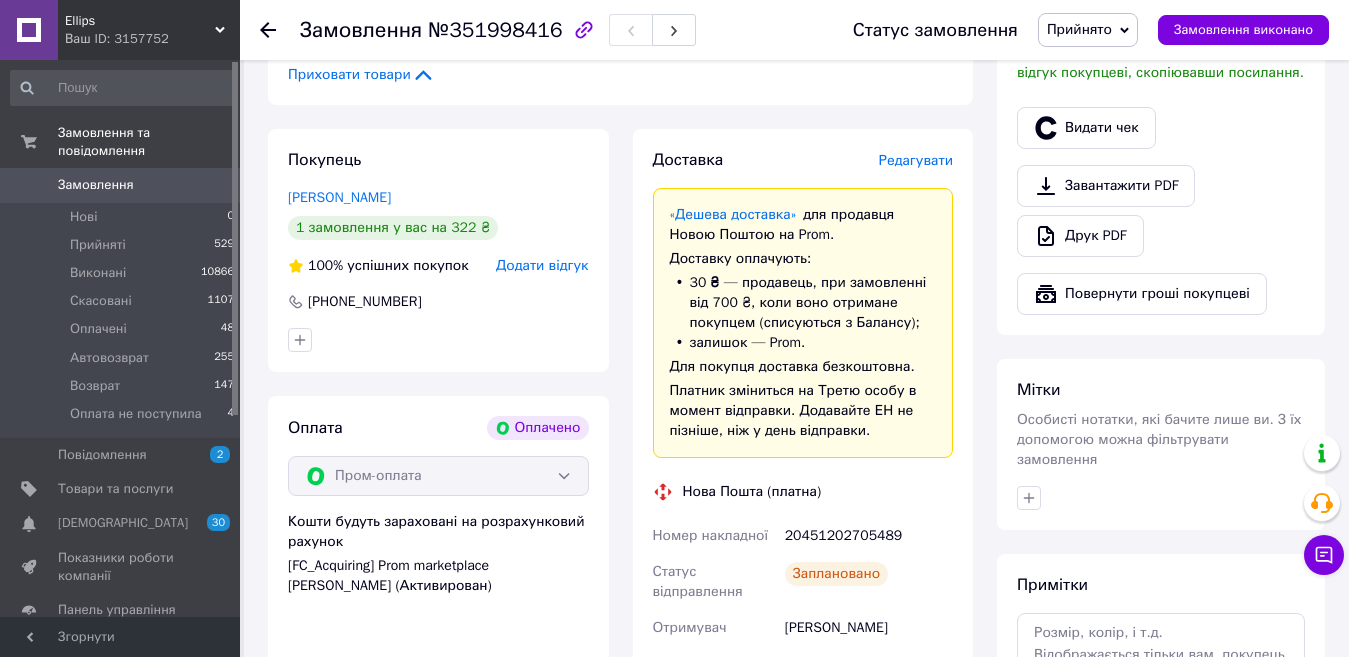 scroll, scrollTop: 700, scrollLeft: 0, axis: vertical 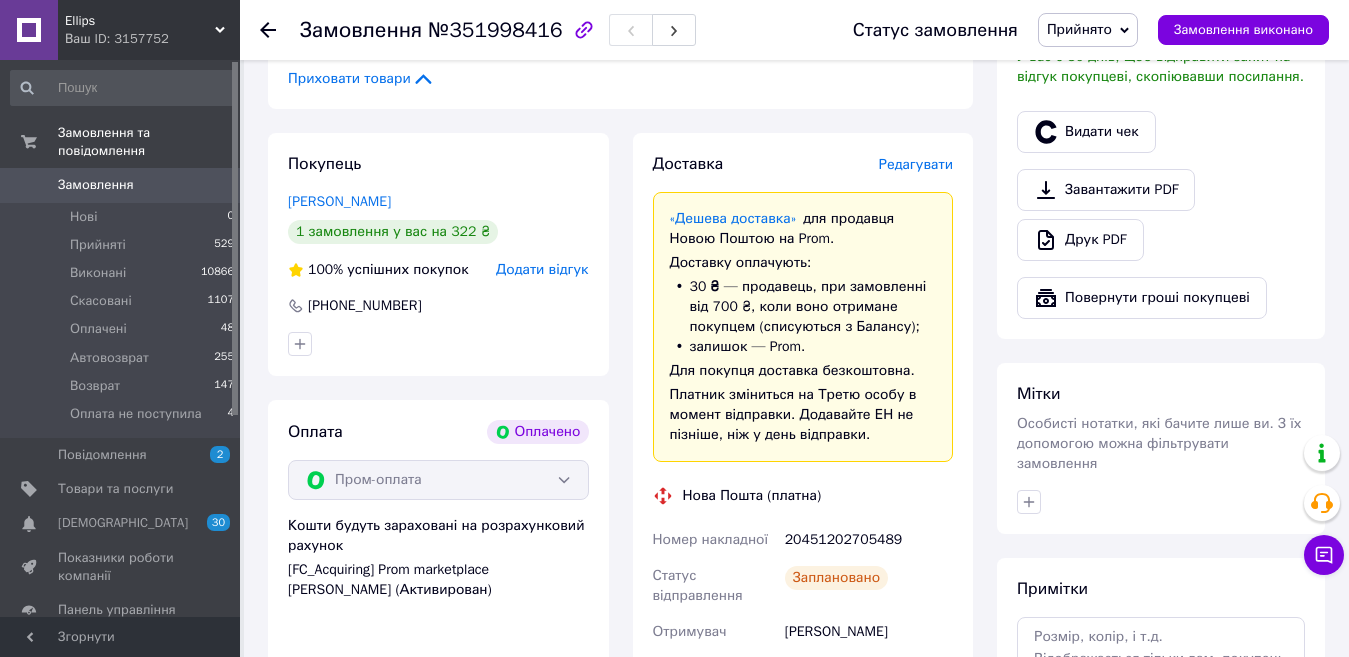 click on "Прийнято" at bounding box center [1088, 30] 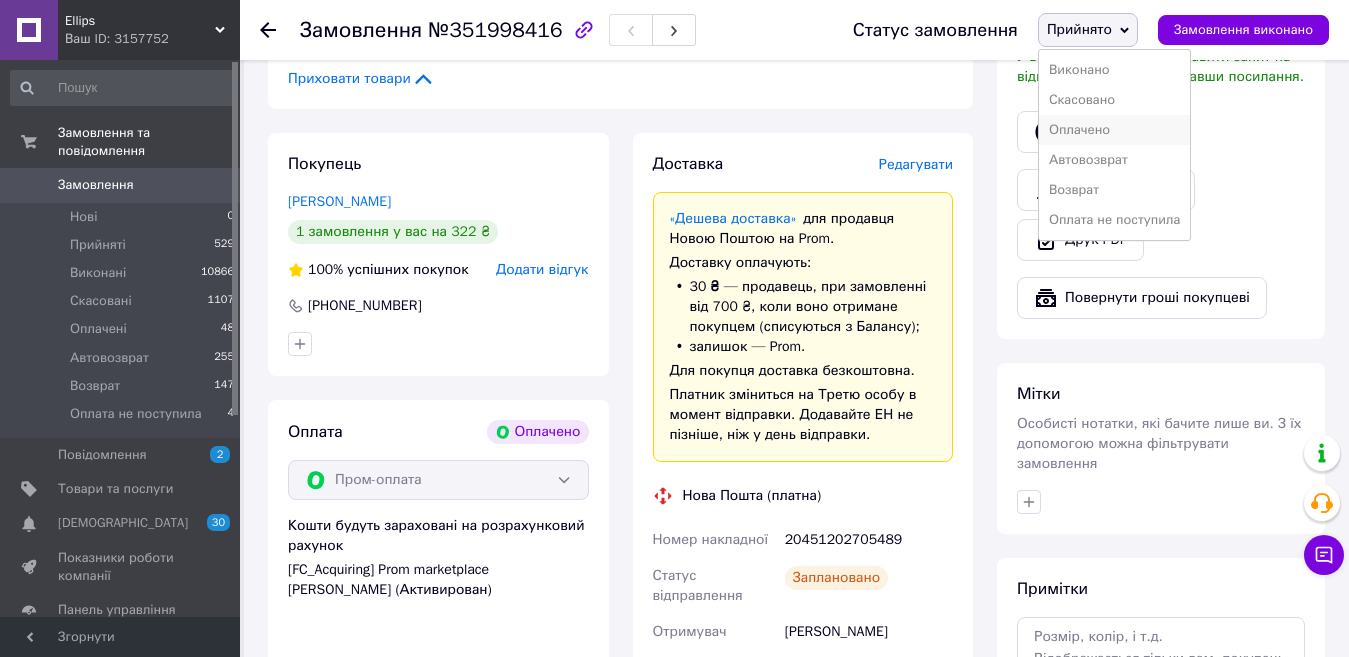 click on "Оплачено" at bounding box center (1115, 130) 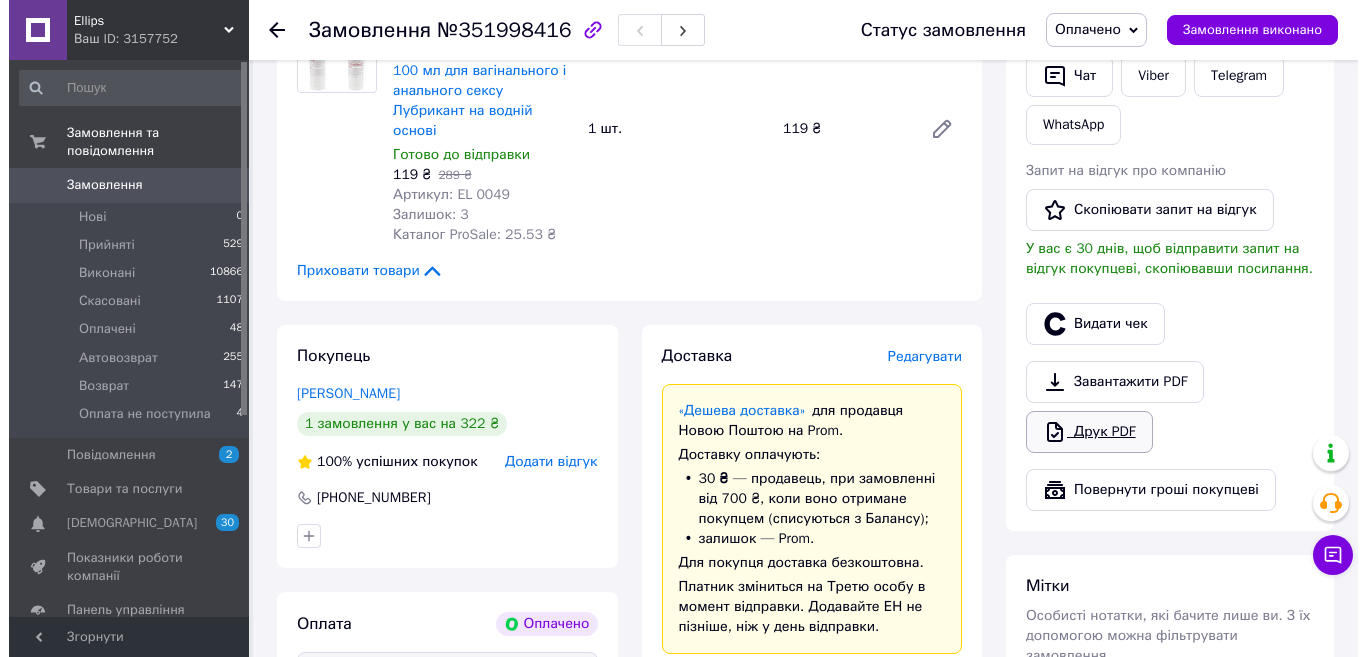 scroll, scrollTop: 500, scrollLeft: 0, axis: vertical 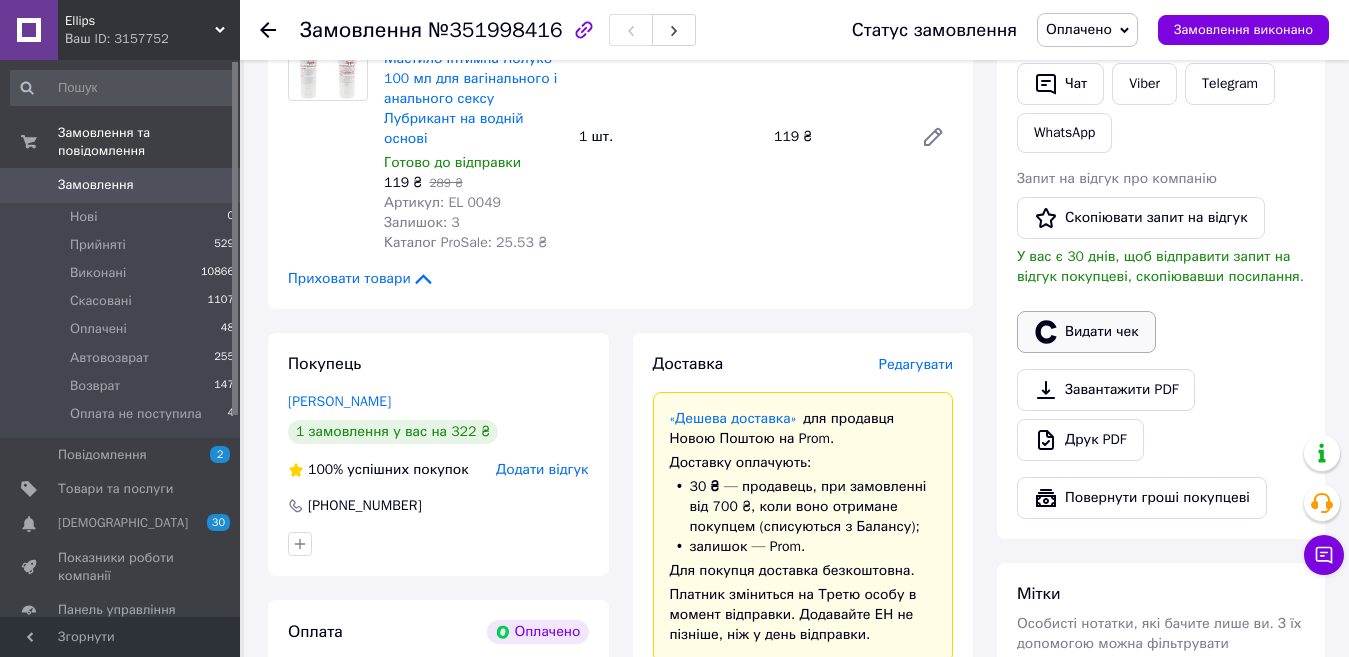 click on "Видати чек" at bounding box center (1086, 332) 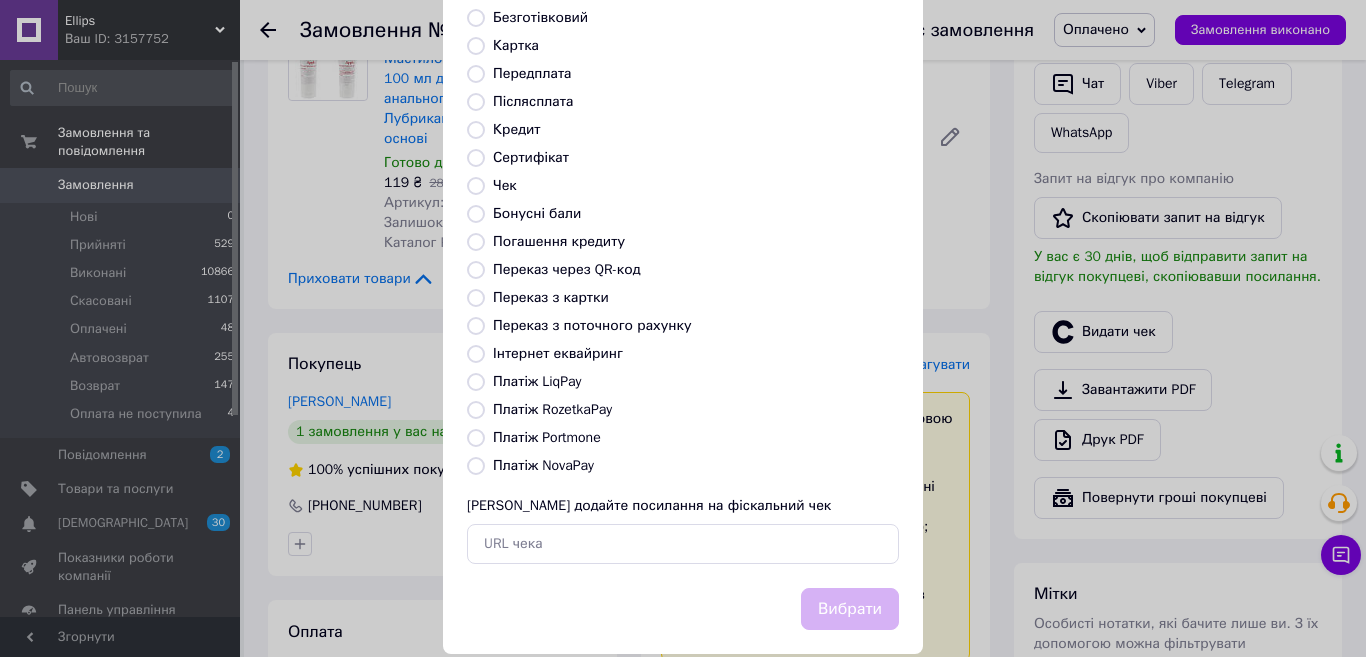 scroll, scrollTop: 200, scrollLeft: 0, axis: vertical 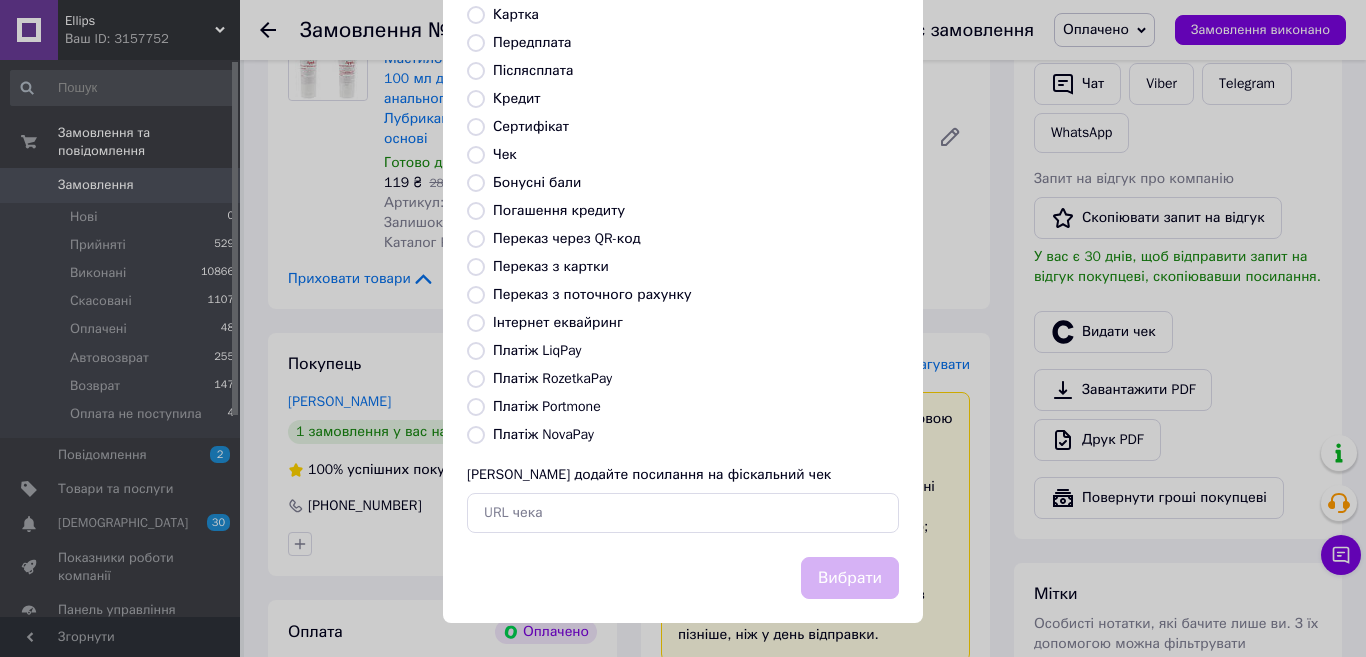 click on "Платіж RozetkaPay" at bounding box center (476, 379) 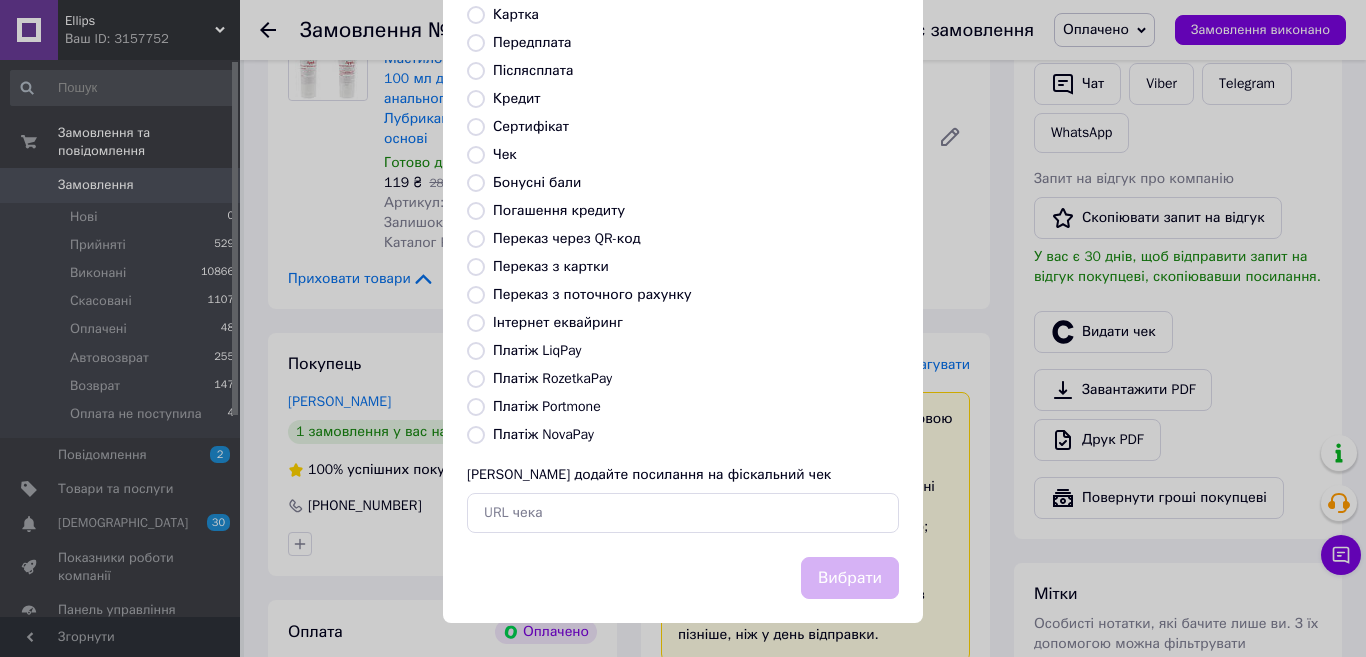 radio on "true" 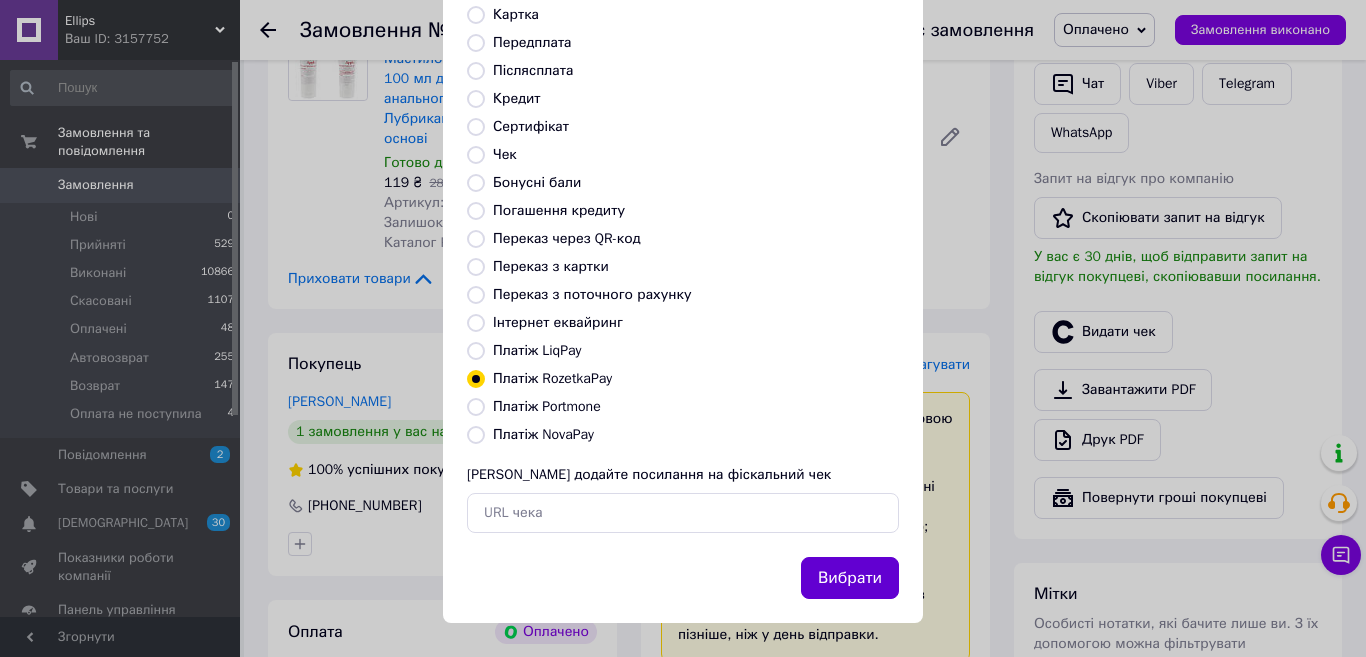 click on "Вибрати" at bounding box center (850, 578) 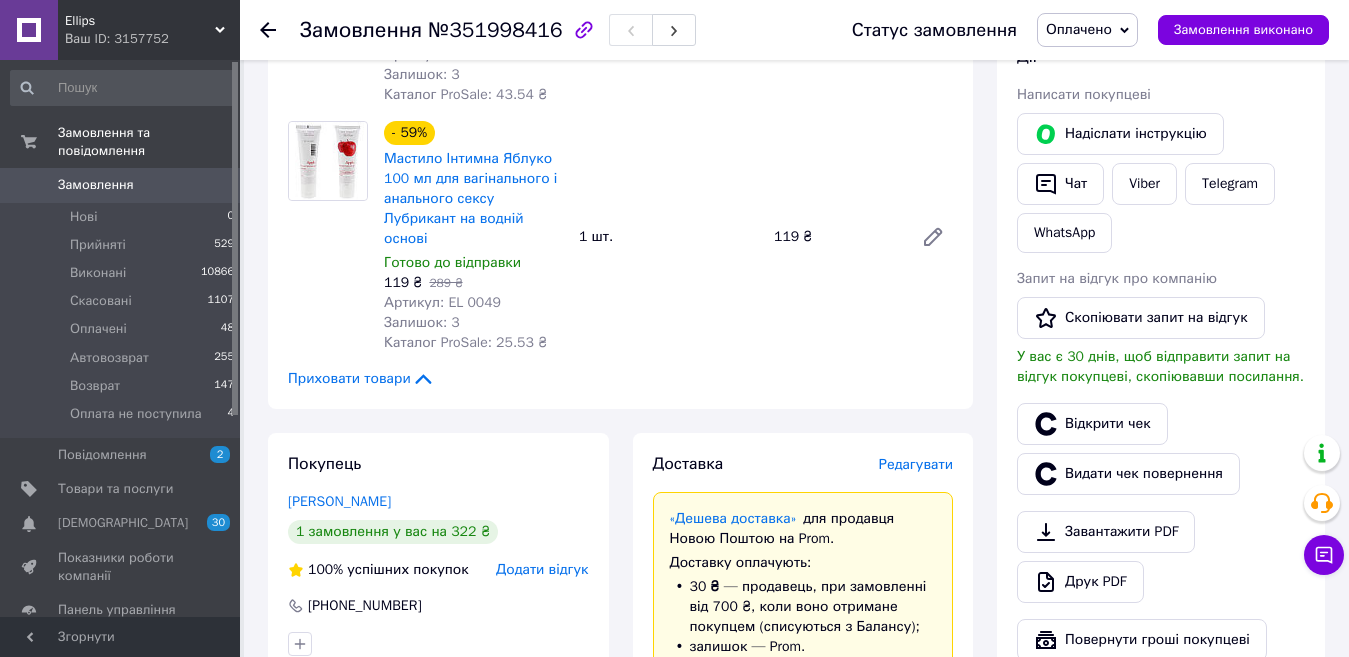 scroll, scrollTop: 0, scrollLeft: 0, axis: both 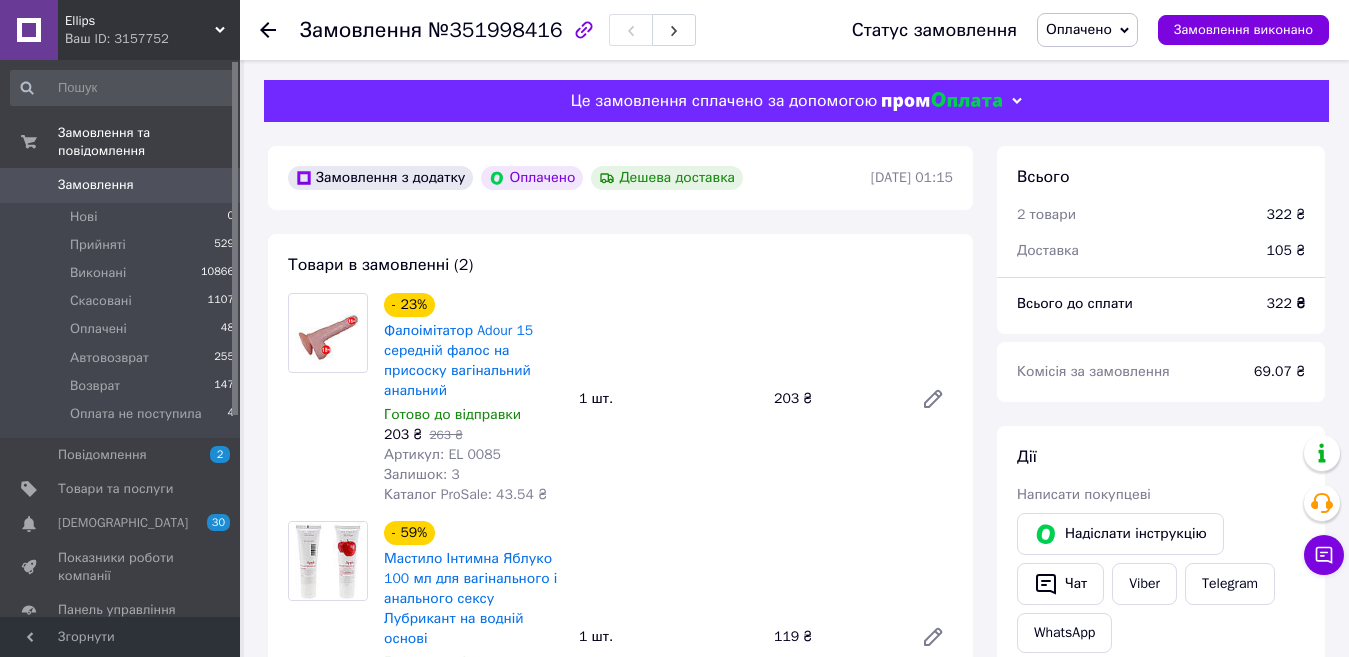 click on "Замовлення" at bounding box center (96, 185) 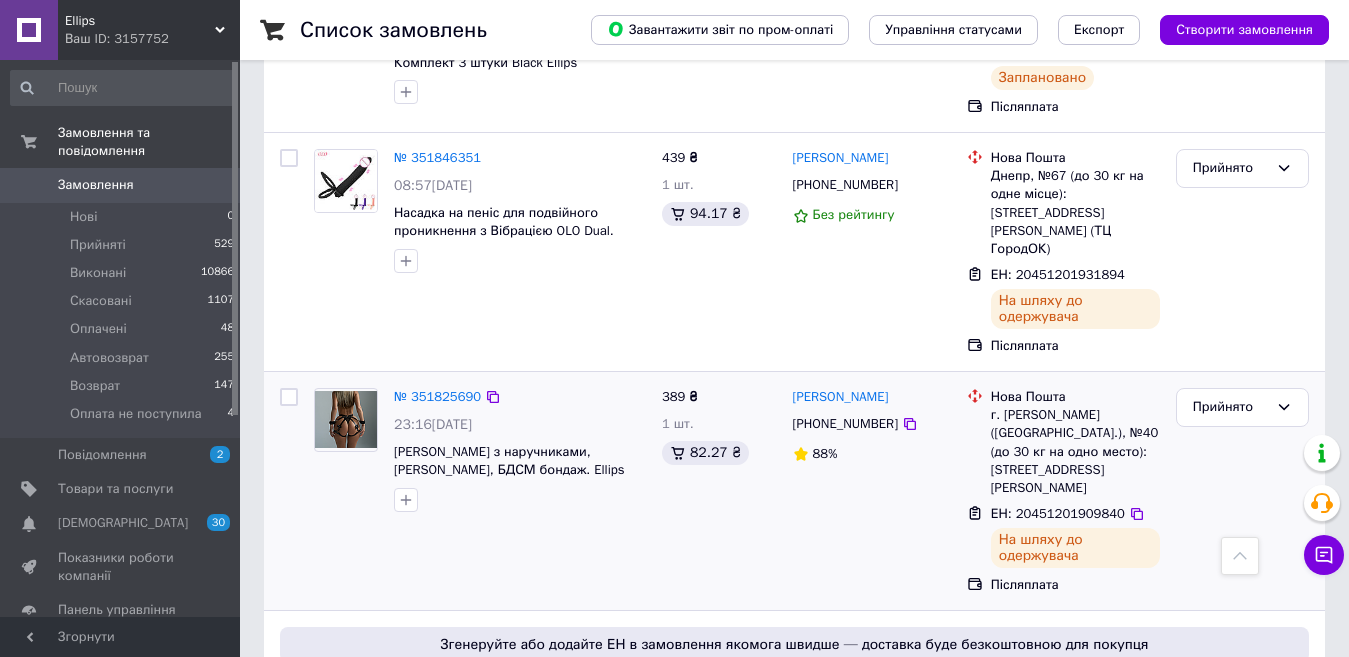 scroll, scrollTop: 800, scrollLeft: 0, axis: vertical 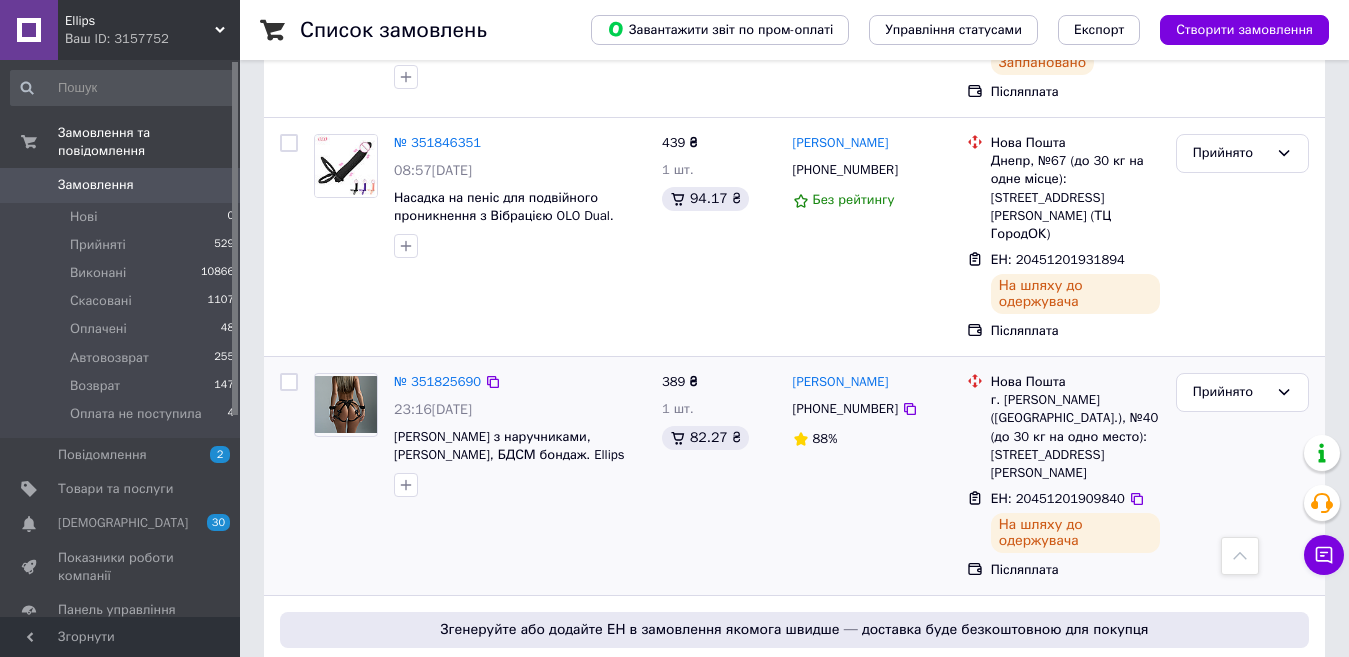 click on "№ 351825690 23:16[DATE] [PERSON_NAME] з наручниками, жіноча портупея, БДСМ бондаж. Ellips" at bounding box center (480, 476) 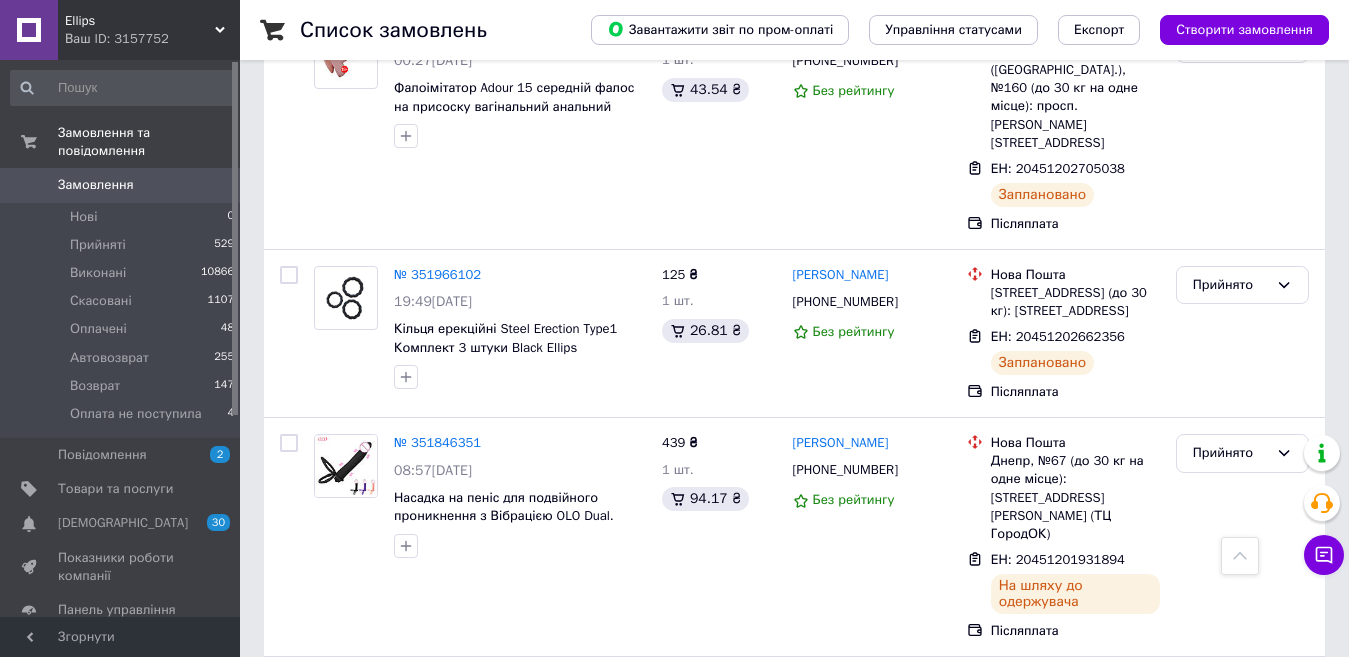 scroll, scrollTop: 0, scrollLeft: 0, axis: both 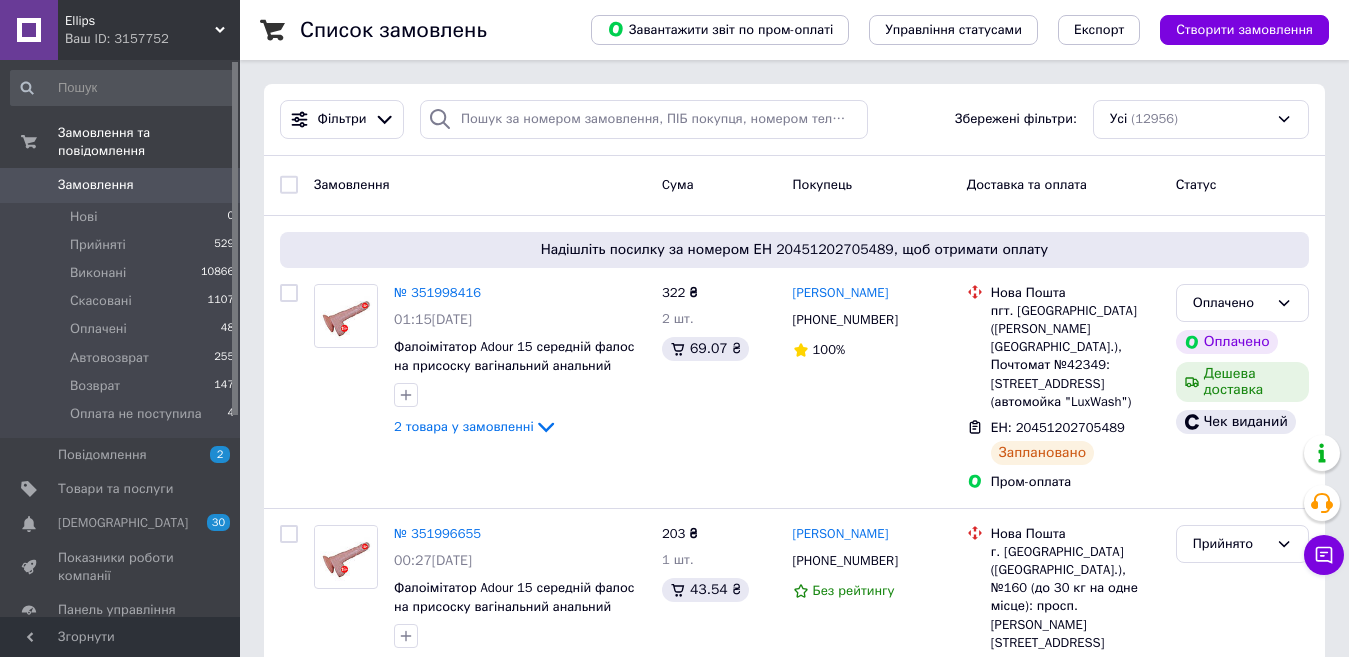 click on "Усі (12956)" at bounding box center [1201, 119] 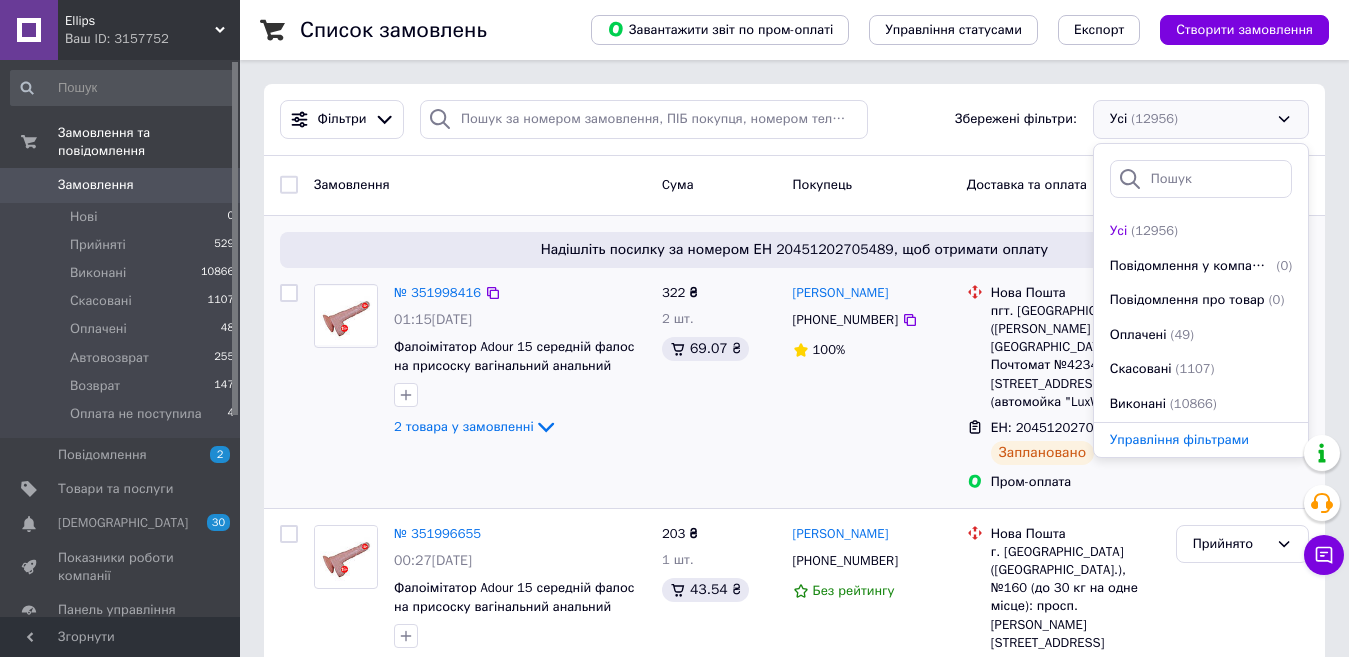 click on "322 ₴ 2 шт. 69.07 ₴" at bounding box center (719, 388) 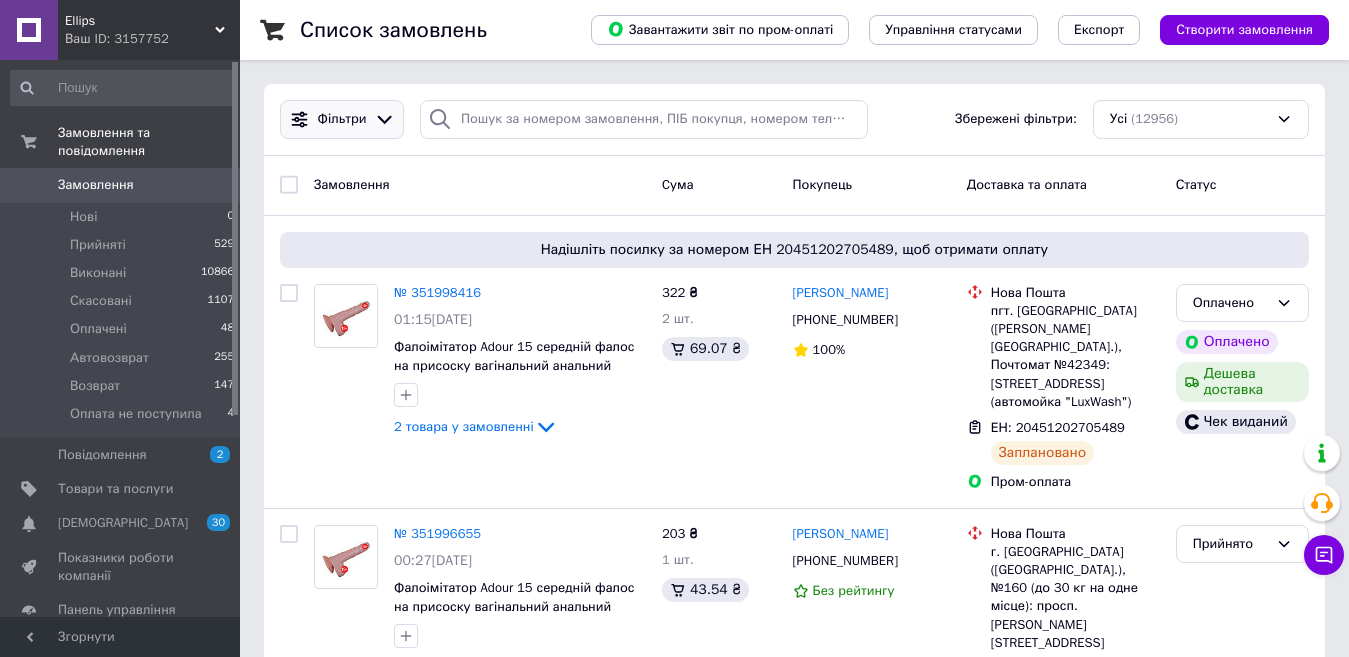 click 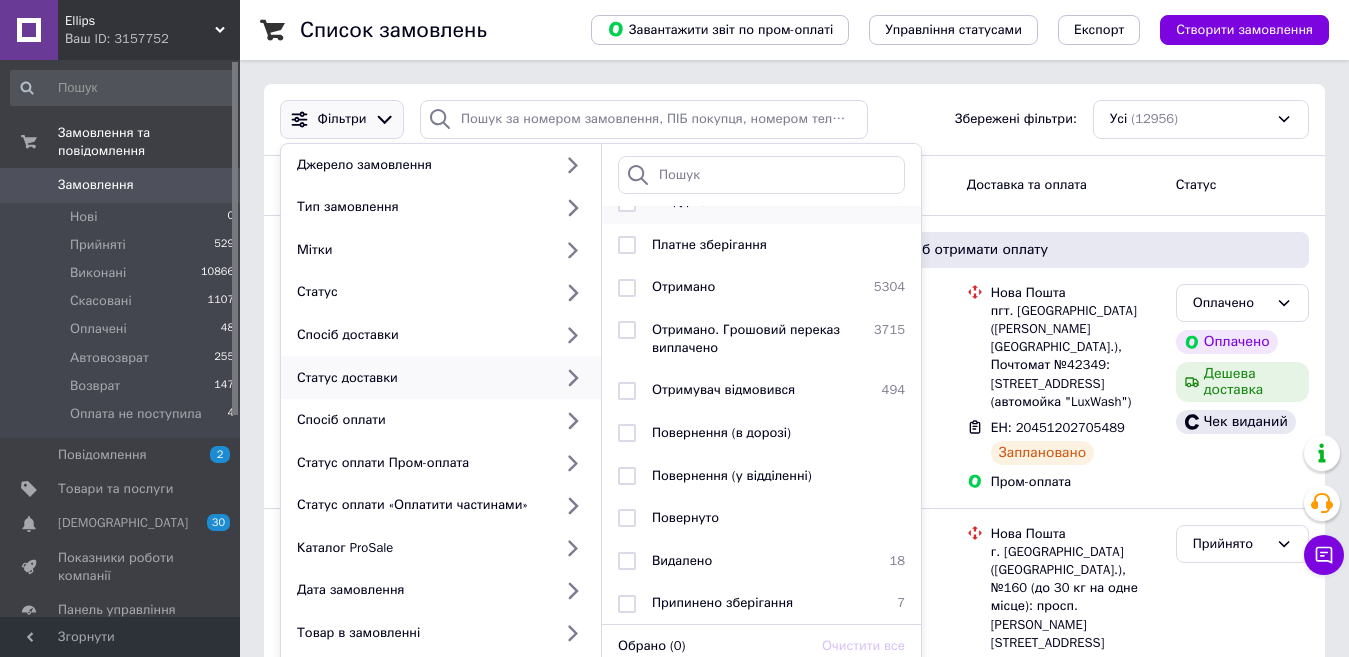 scroll, scrollTop: 0, scrollLeft: 0, axis: both 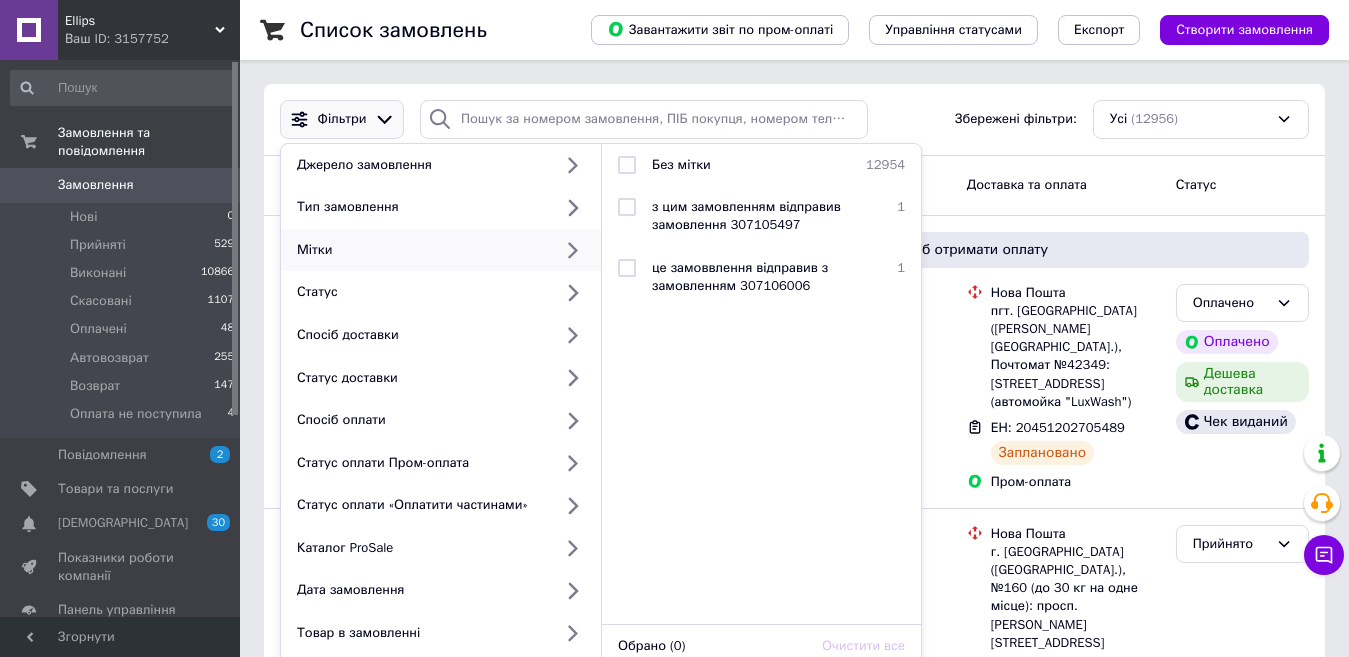 click on "Список замовлень" at bounding box center (425, 30) 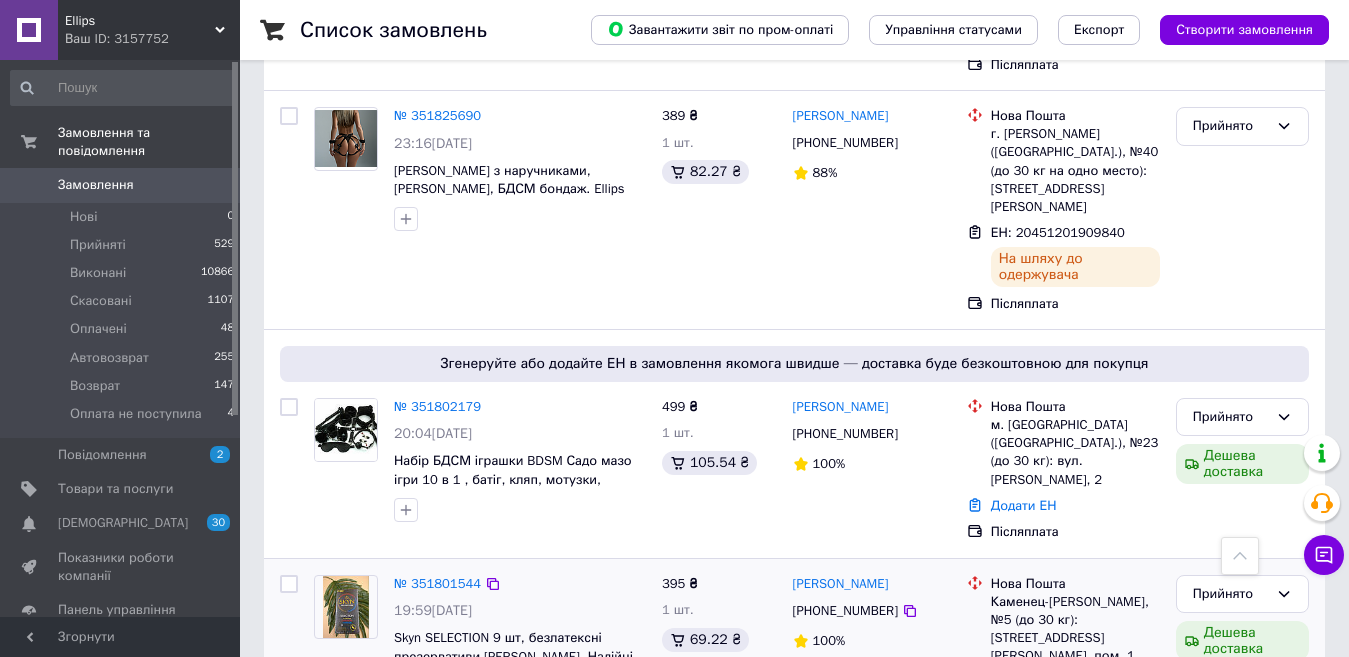 scroll, scrollTop: 1100, scrollLeft: 0, axis: vertical 